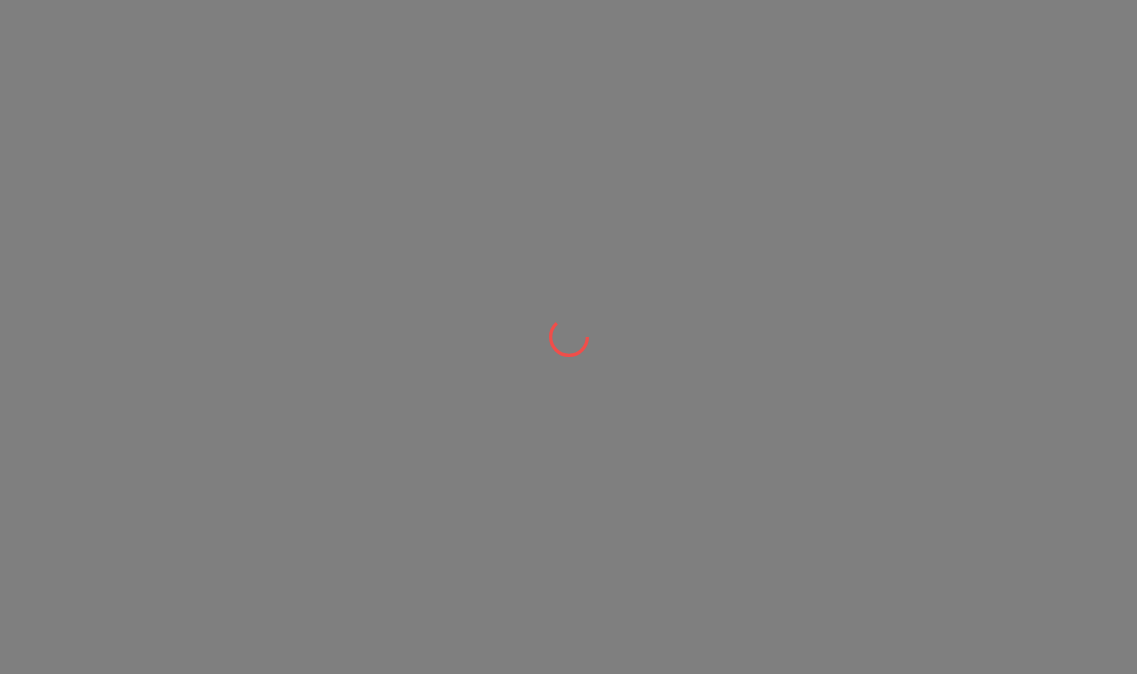 scroll, scrollTop: 0, scrollLeft: 0, axis: both 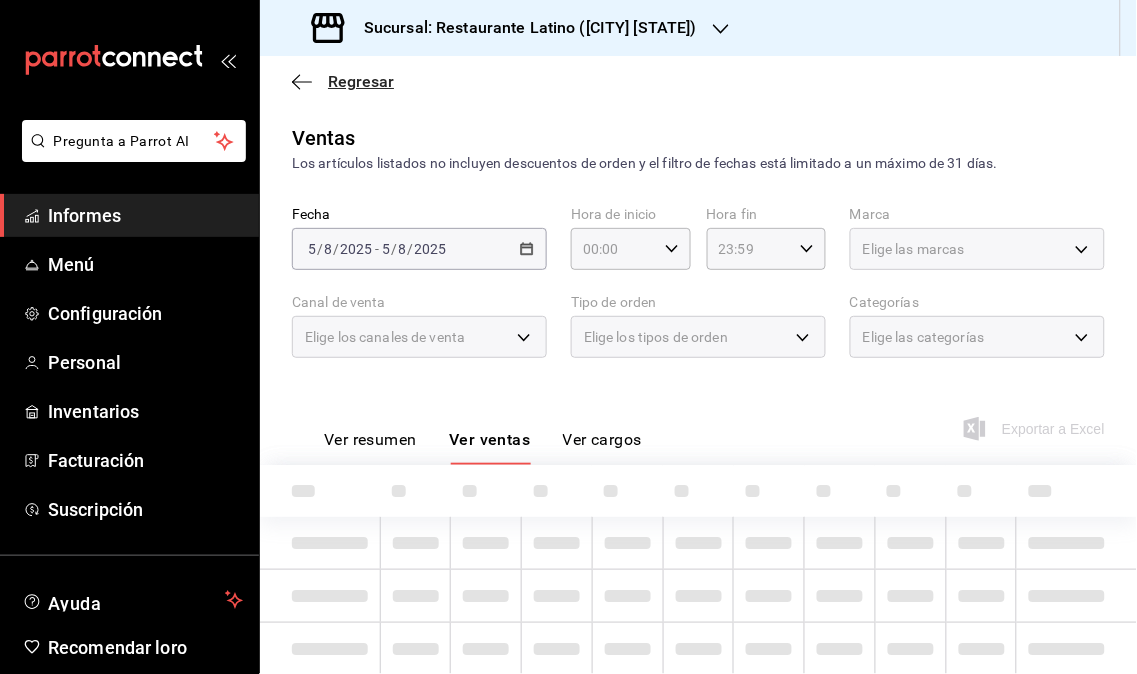 click on "Regresar" at bounding box center (361, 81) 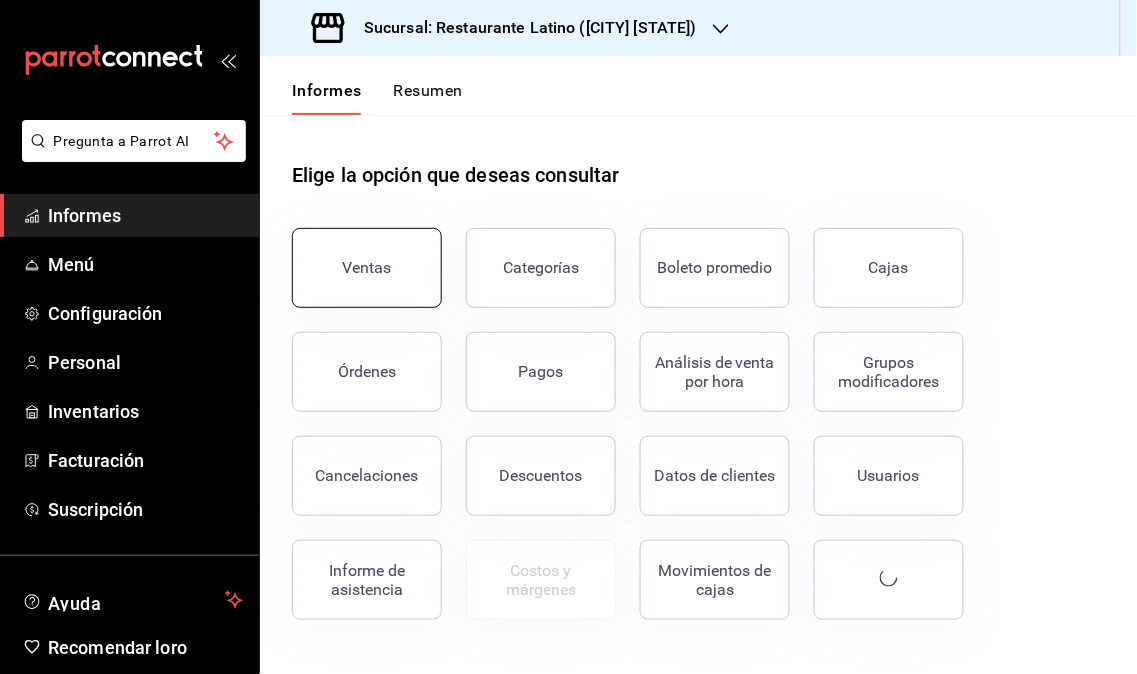 click on "Ventas" at bounding box center (355, 256) 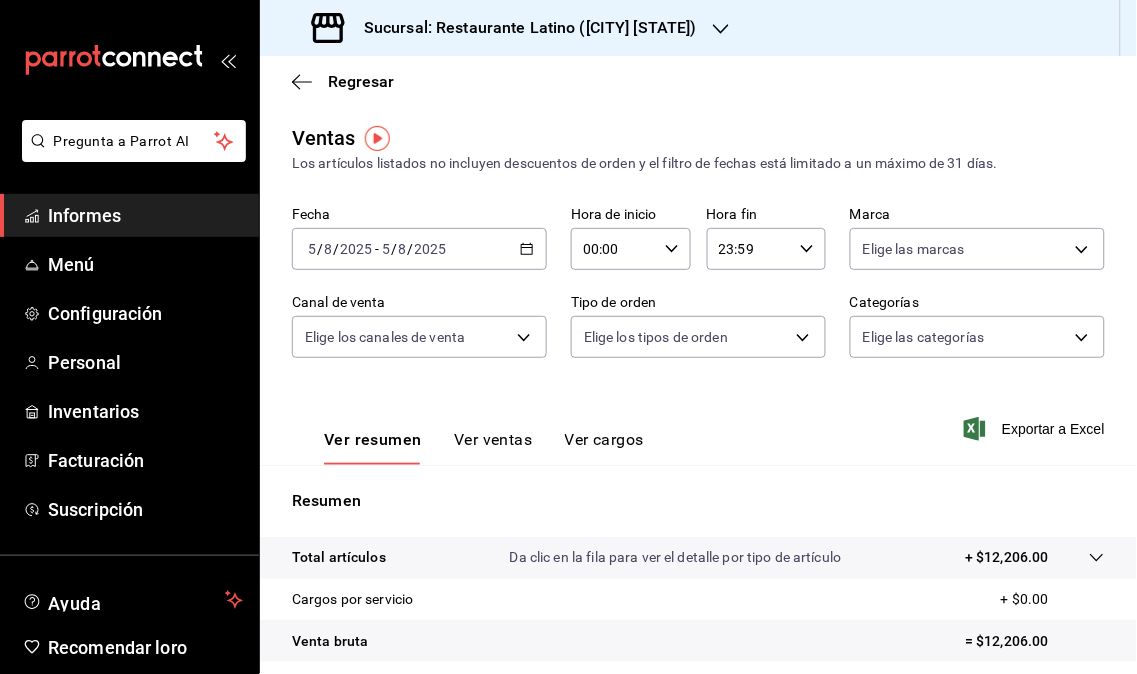 click 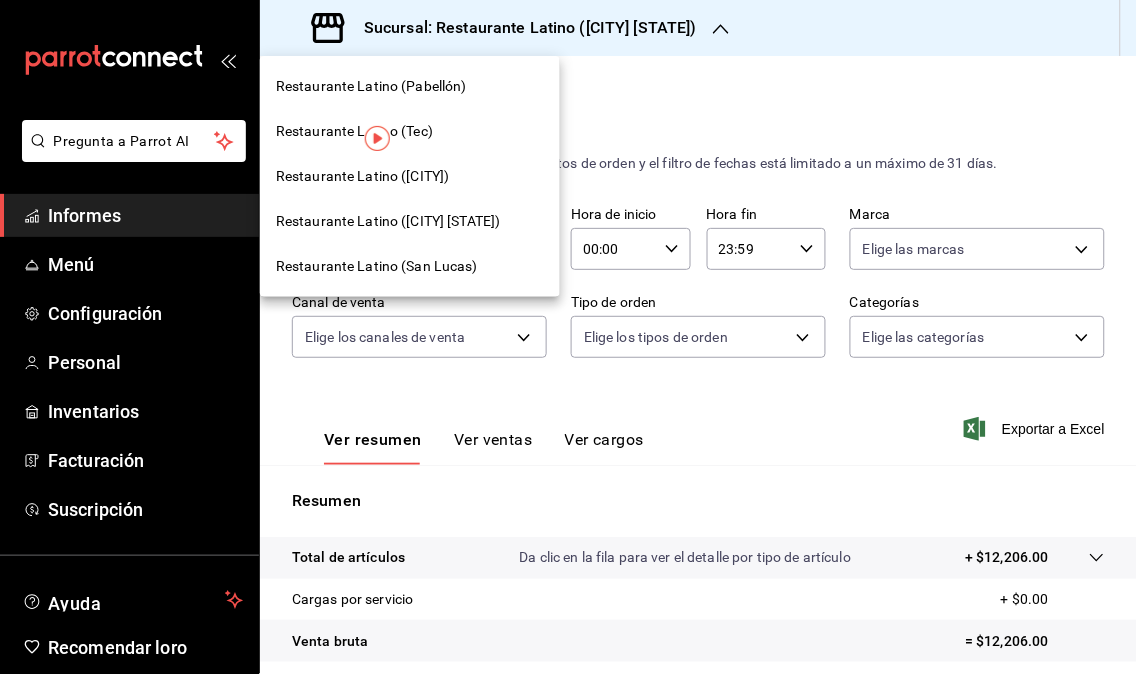 click on "Restaurante Latino ([CITY])" at bounding box center (410, 176) 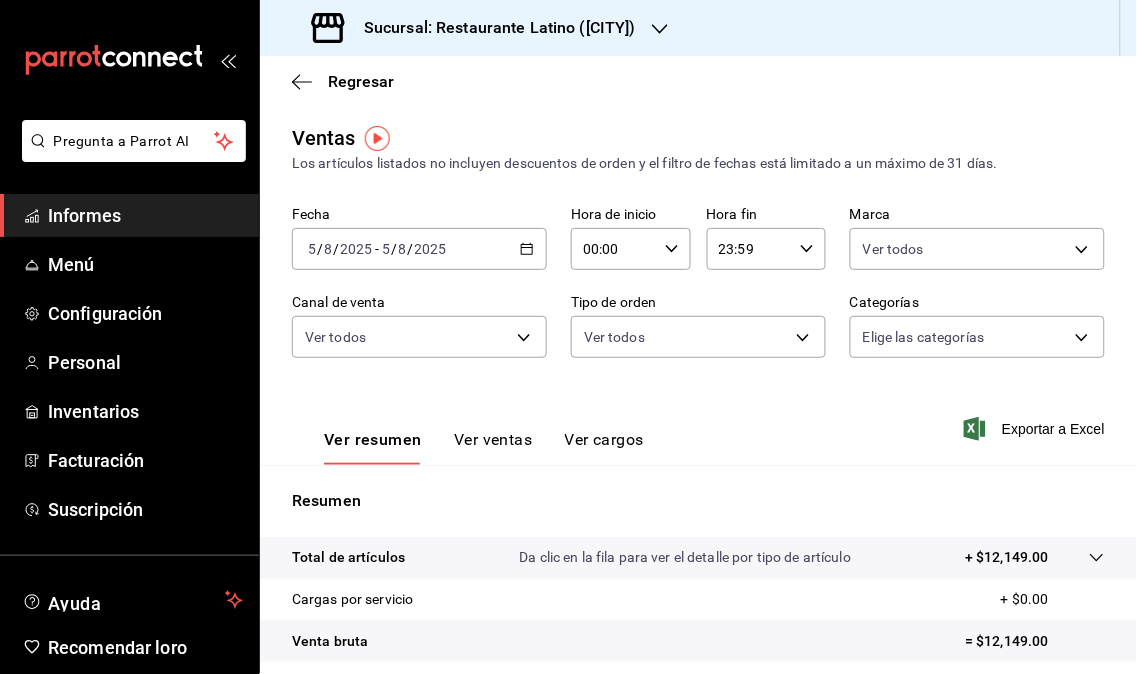 click 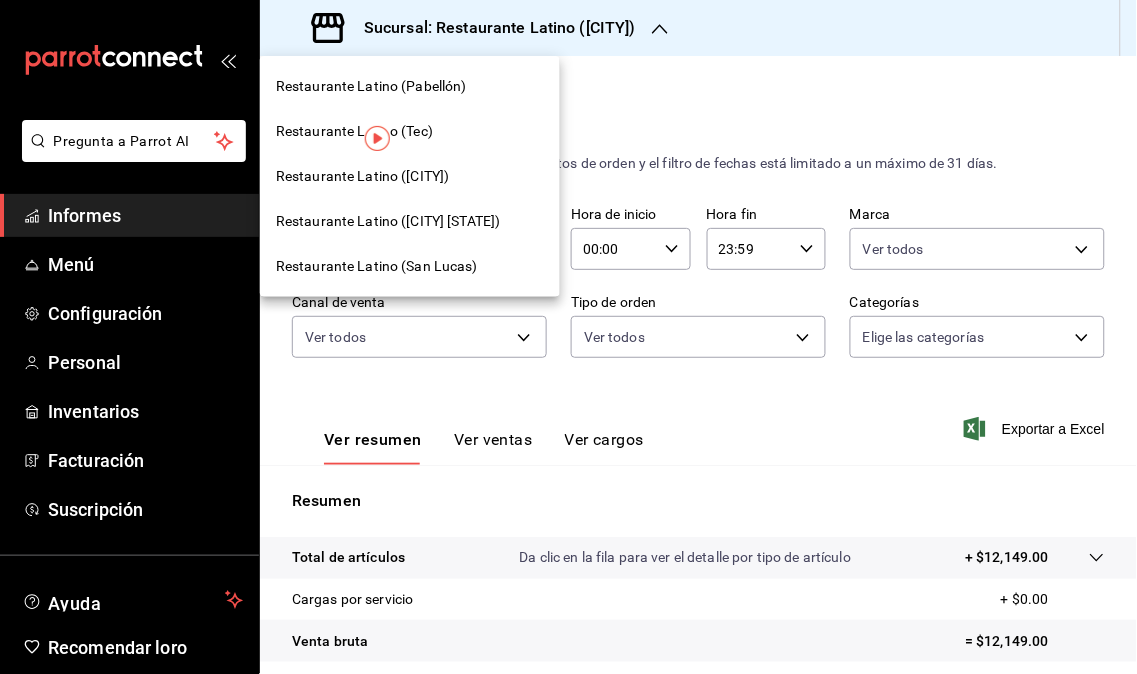 click on "Restaurante Latino ([CITY] [STATE])" at bounding box center (388, 221) 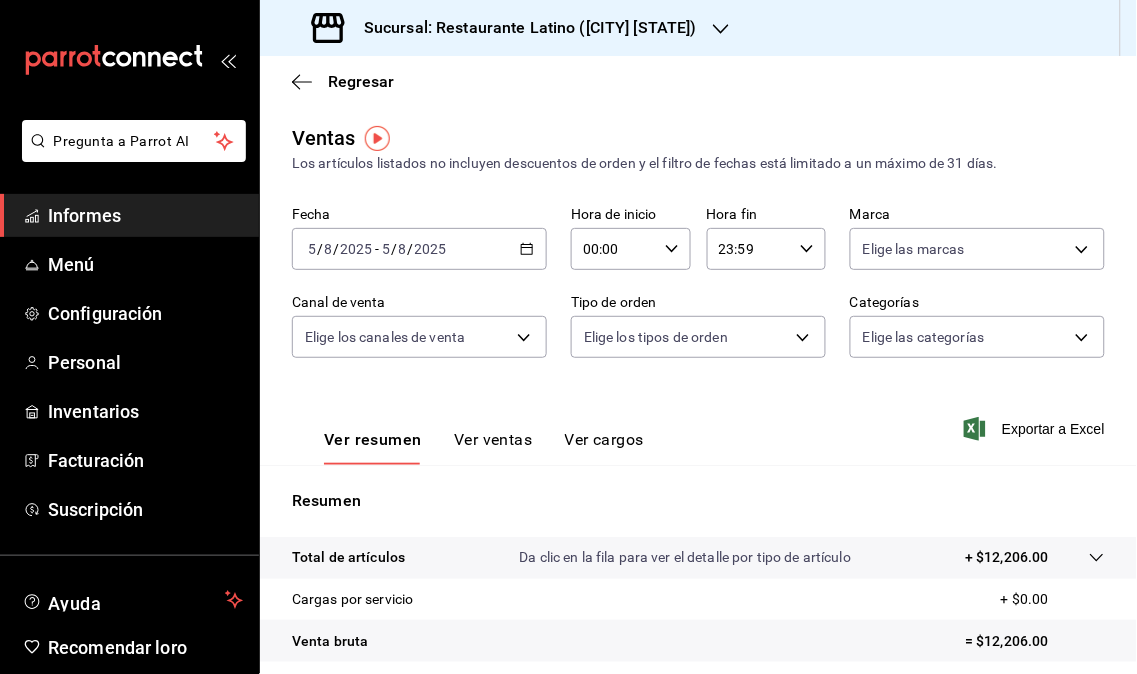 click on "Sucursal: Restaurante Latino ([CITY] [STATE])" at bounding box center (506, 28) 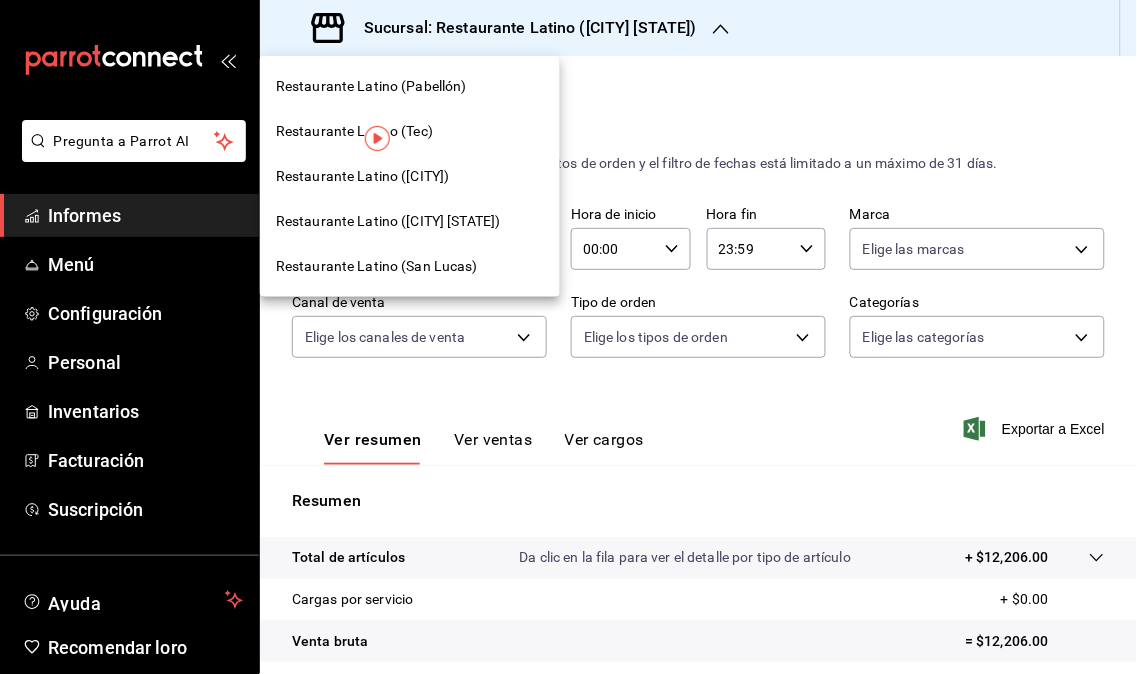 click on "Restaurante Latino ([CITY])" at bounding box center [410, 176] 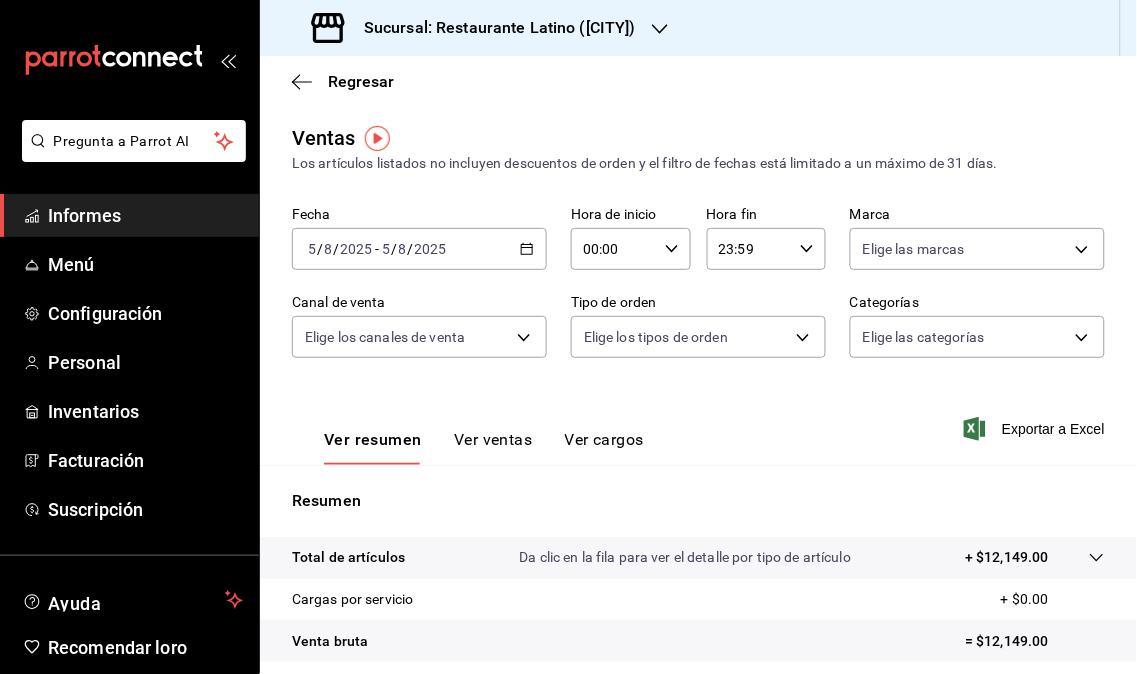 click 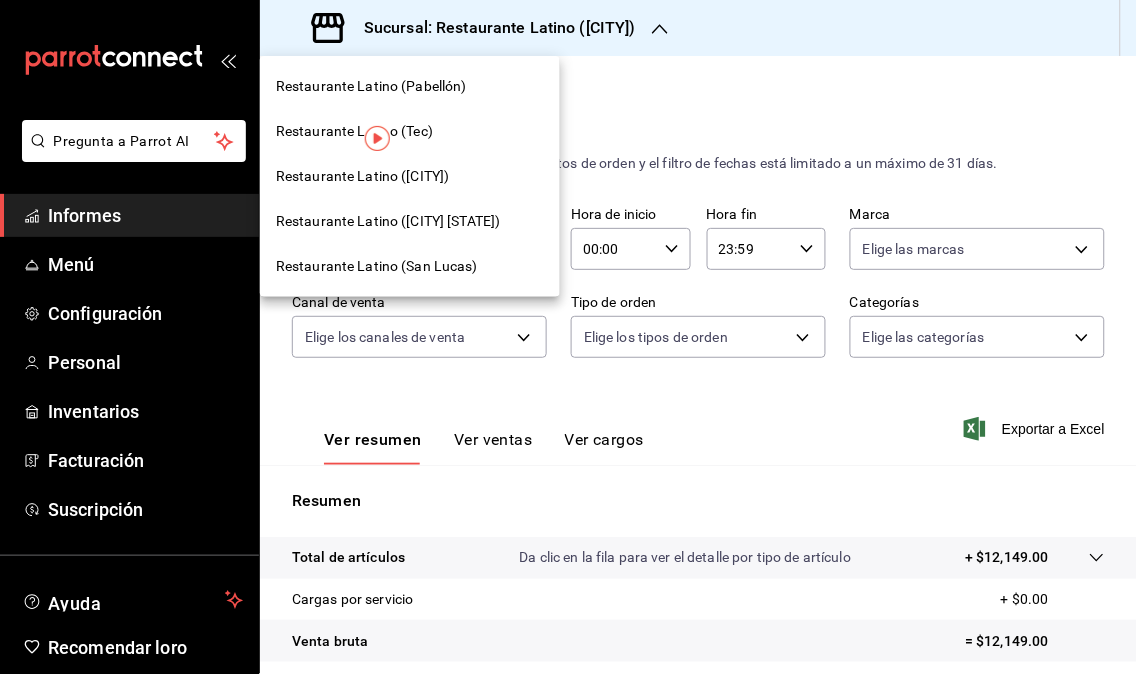 click on "Restaurante Latino (Pabellón)" at bounding box center [410, 86] 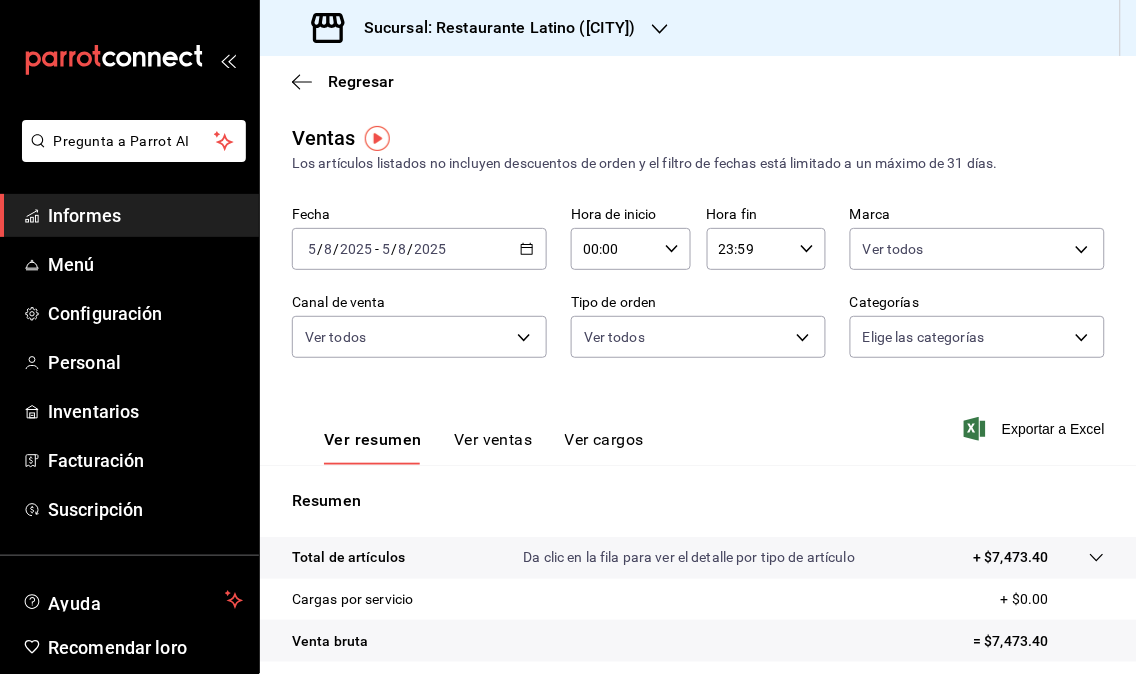 click 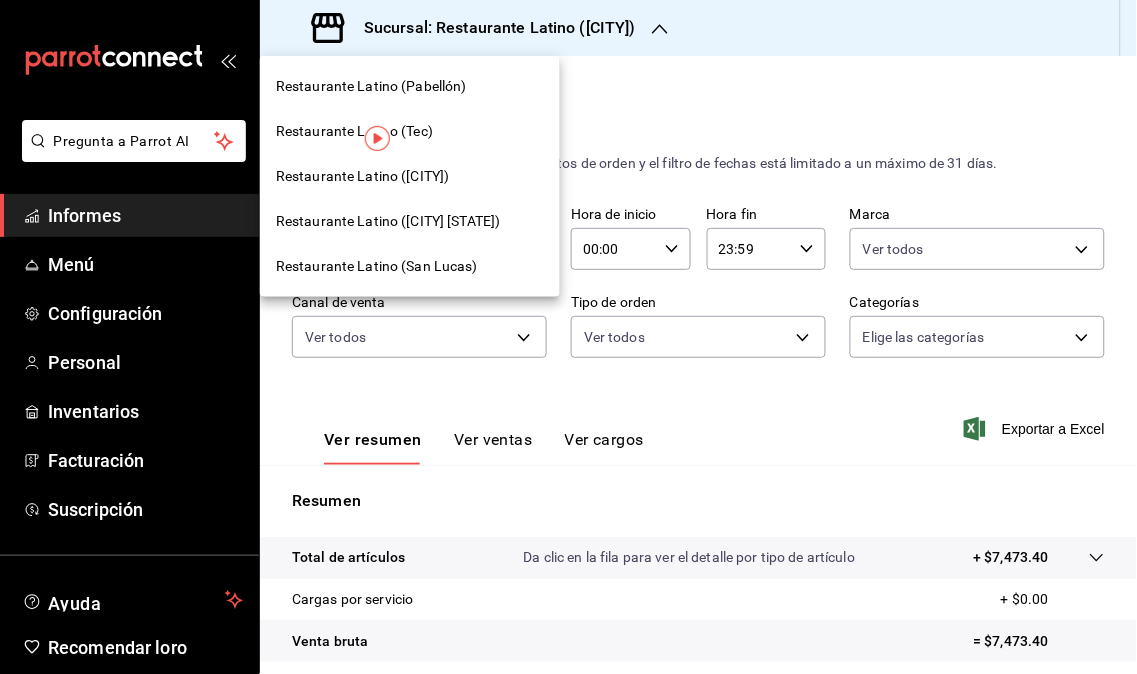 click on "Restaurante Latino (San Lucas)" at bounding box center (377, 266) 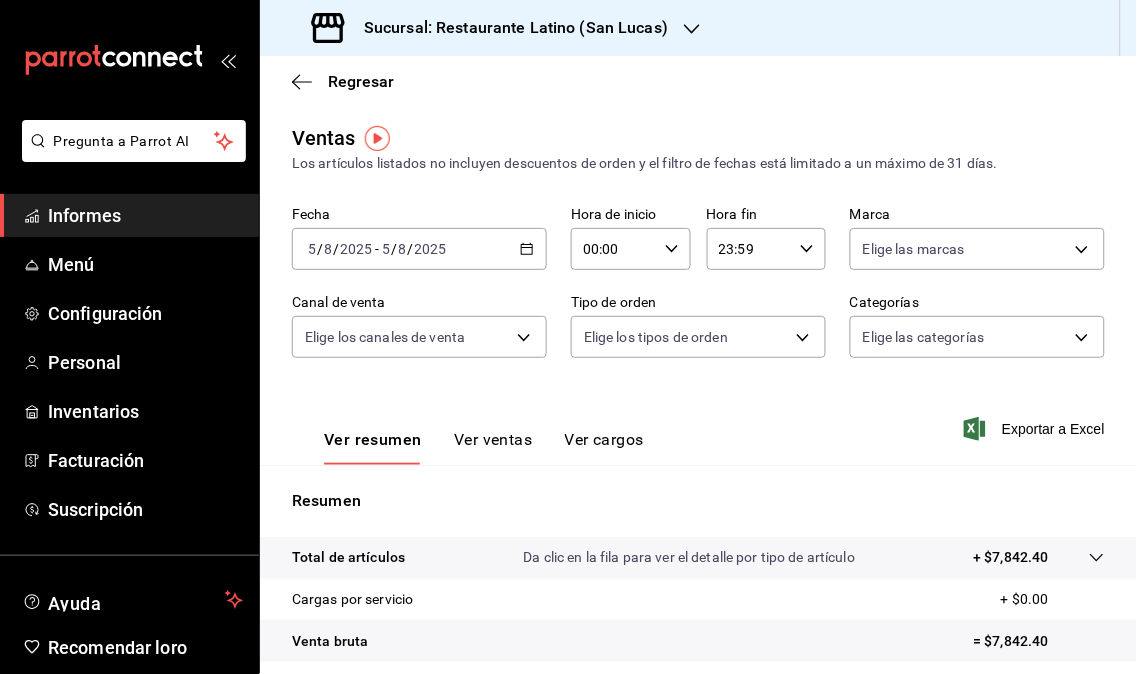 click 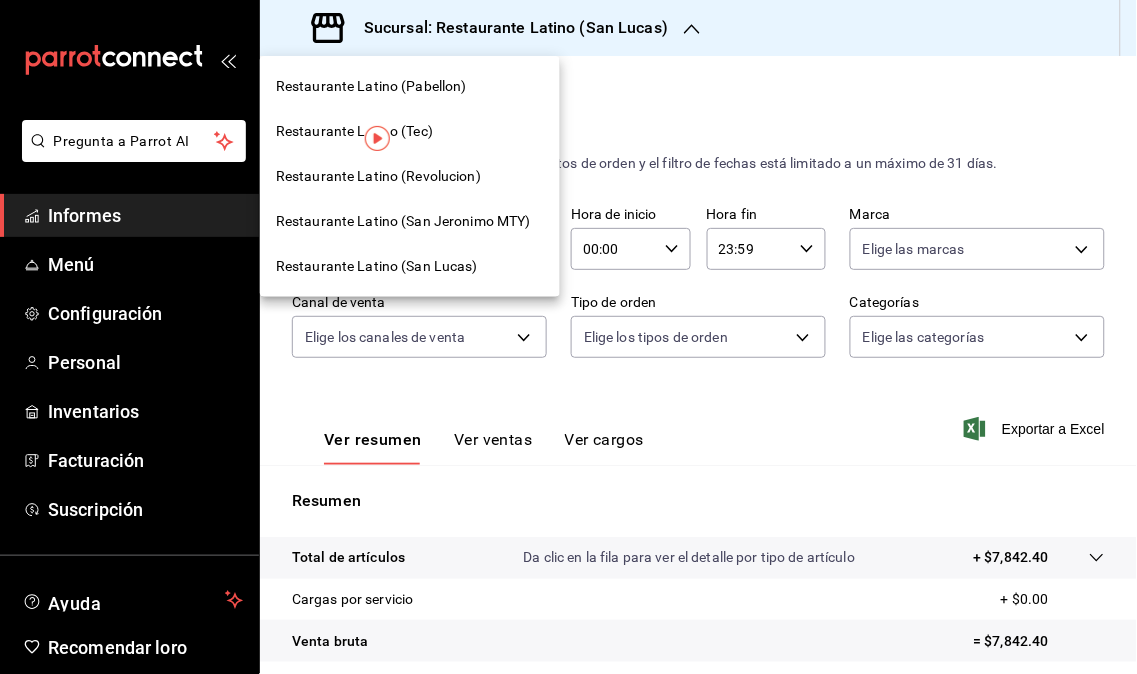 click on "Restaurante Latino (Tec)" at bounding box center (354, 131) 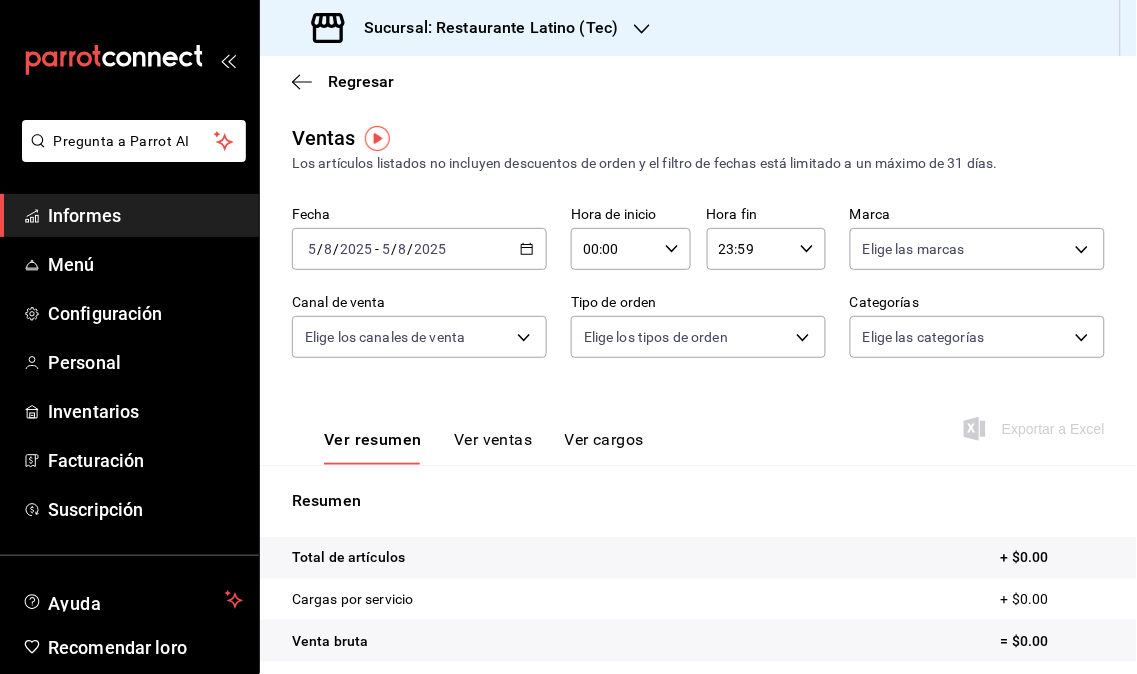 click 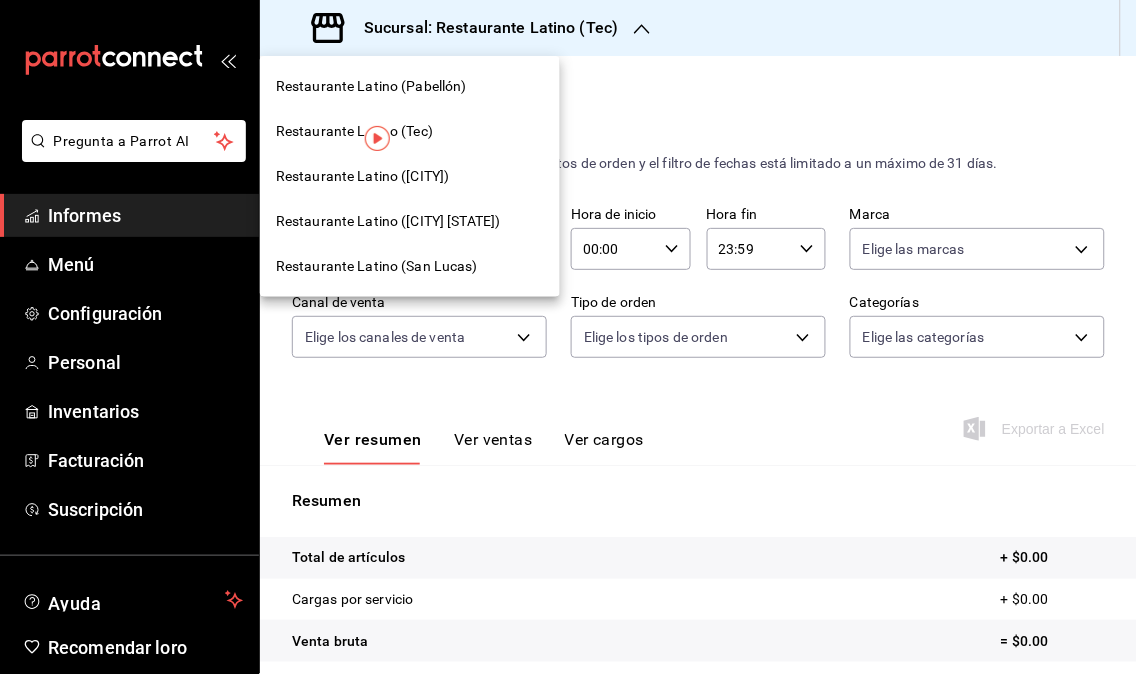 click on "Restaurante Latino (San Lucas)" at bounding box center (410, 266) 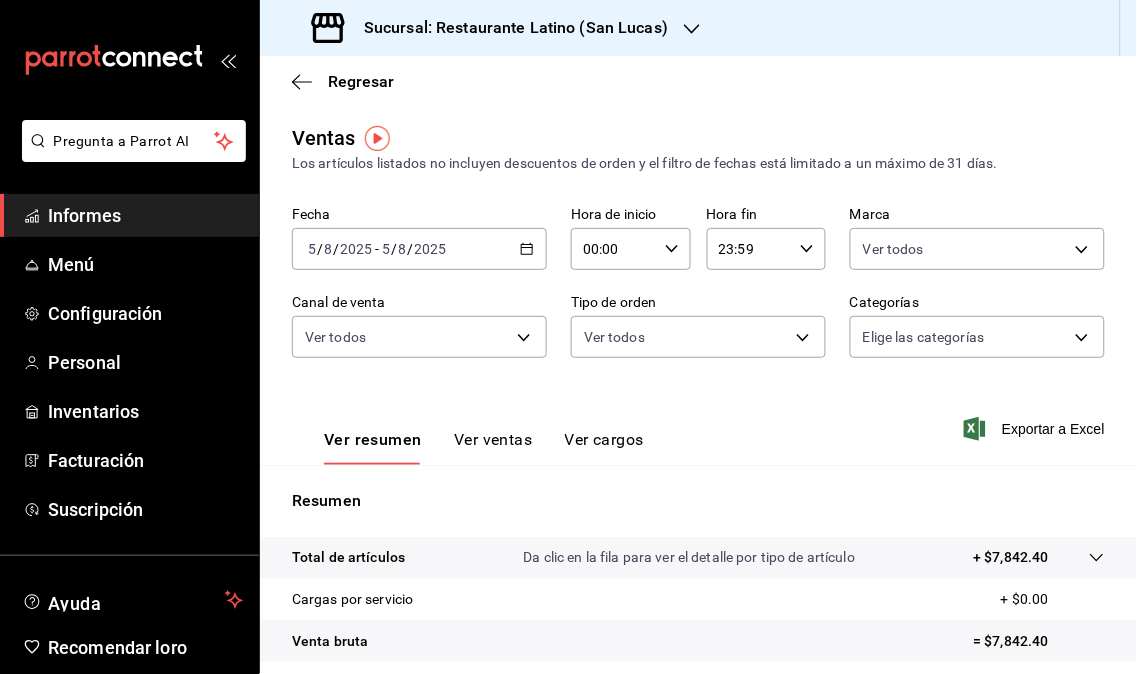 click 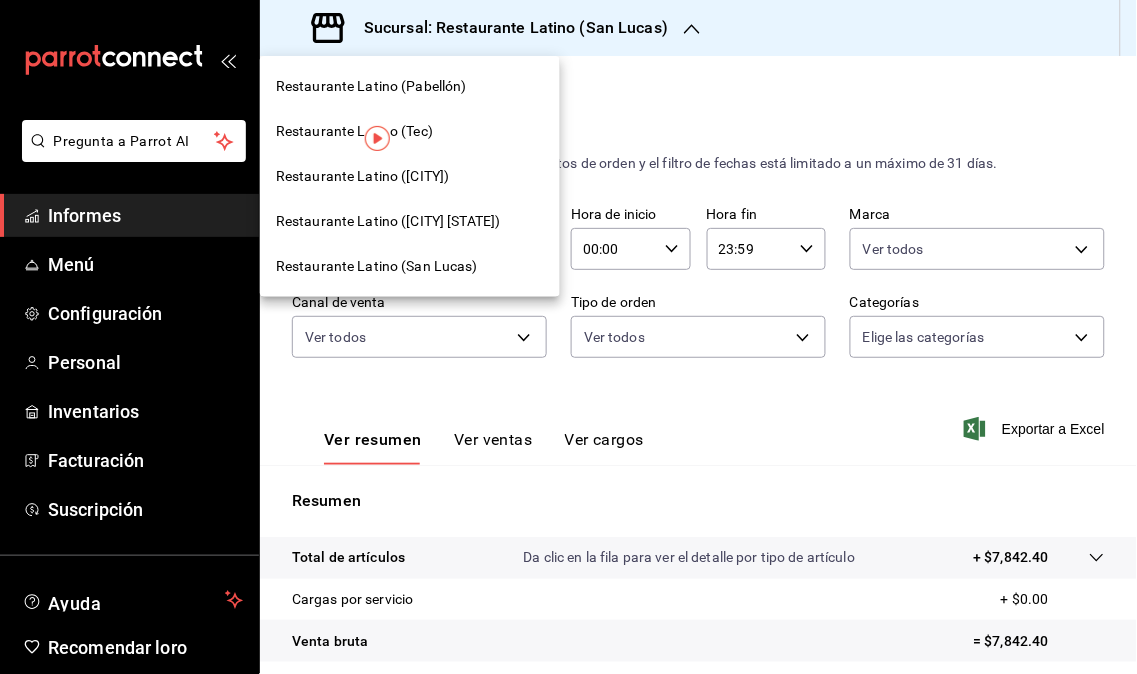 click on "Restaurante Latino (Pabellón)" at bounding box center [410, 86] 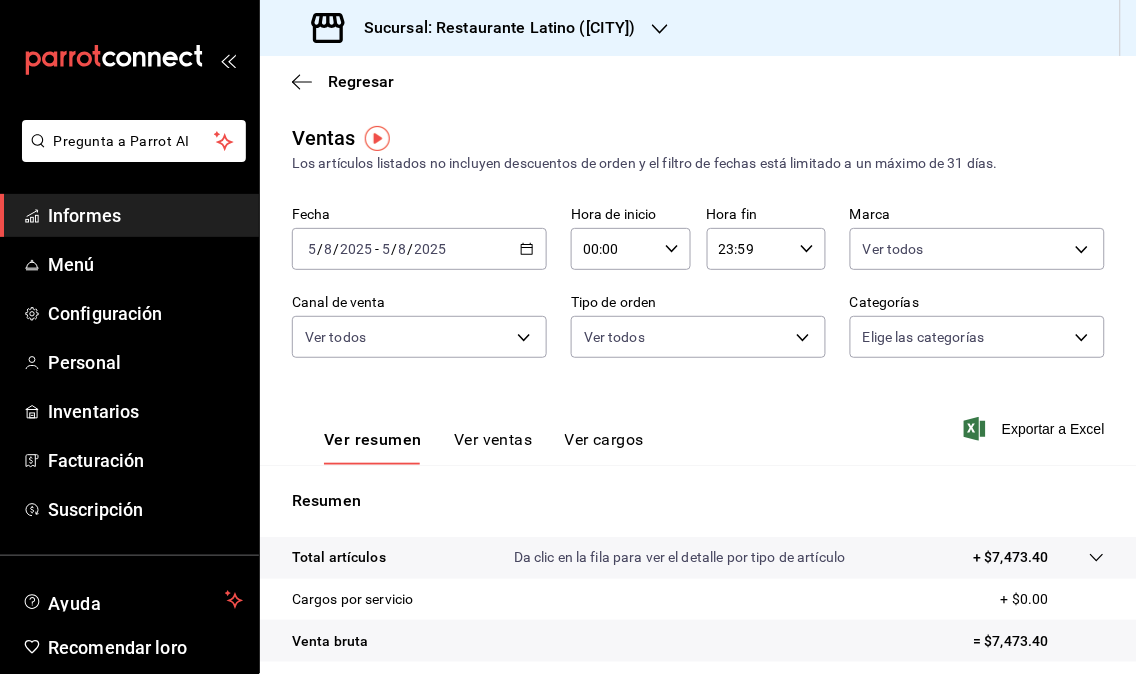 click 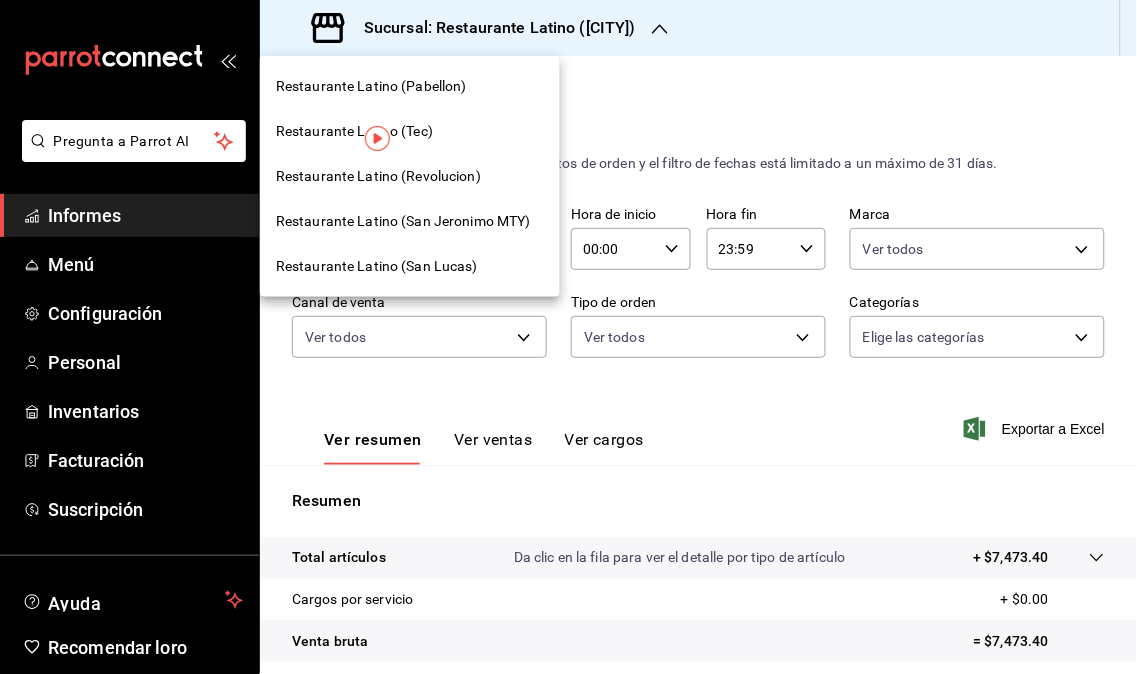 click on "Restaurante Latino (Revolucion)" at bounding box center [378, 176] 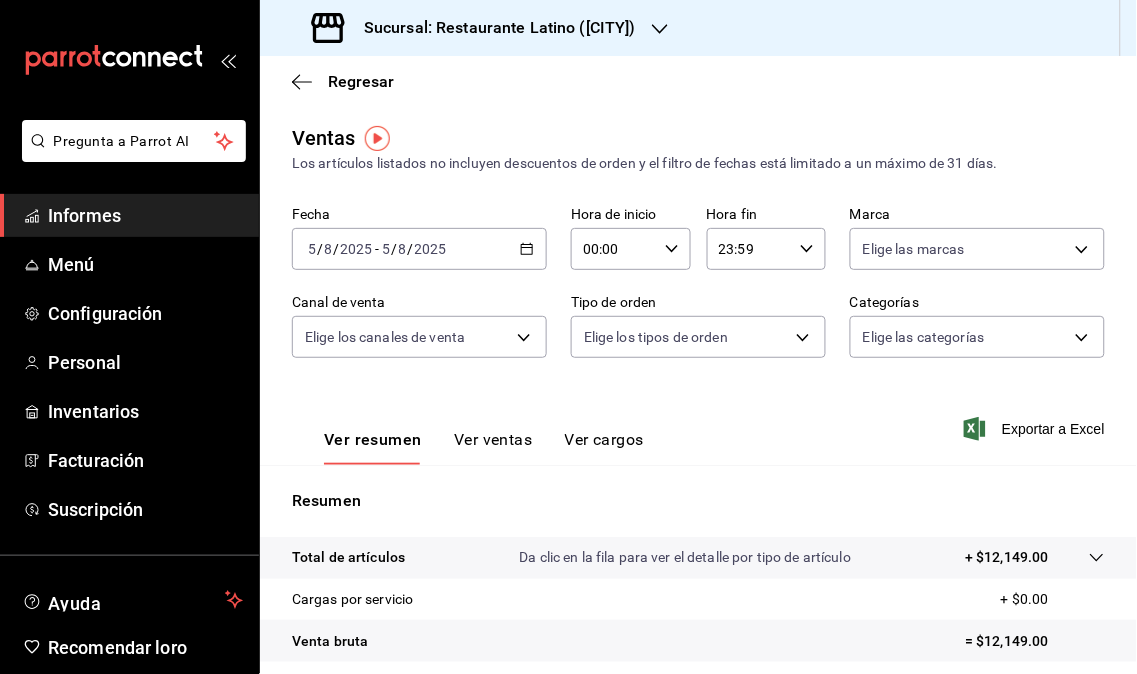 click 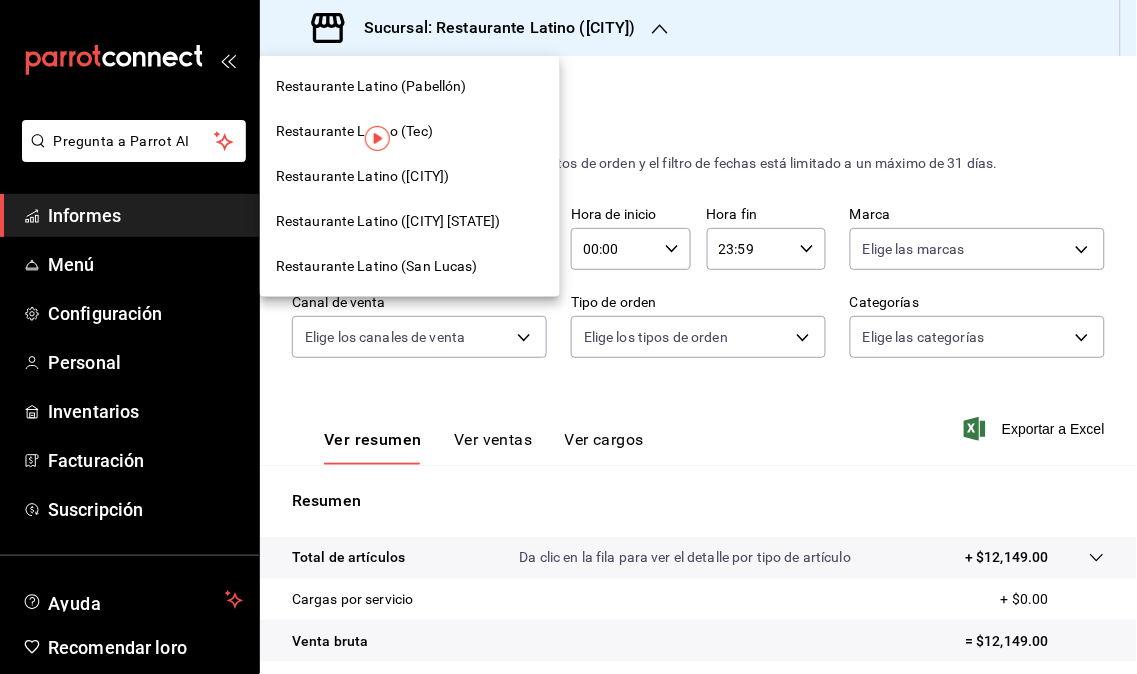 click on "Restaurante Latino ([CITY] [STATE])" at bounding box center [388, 221] 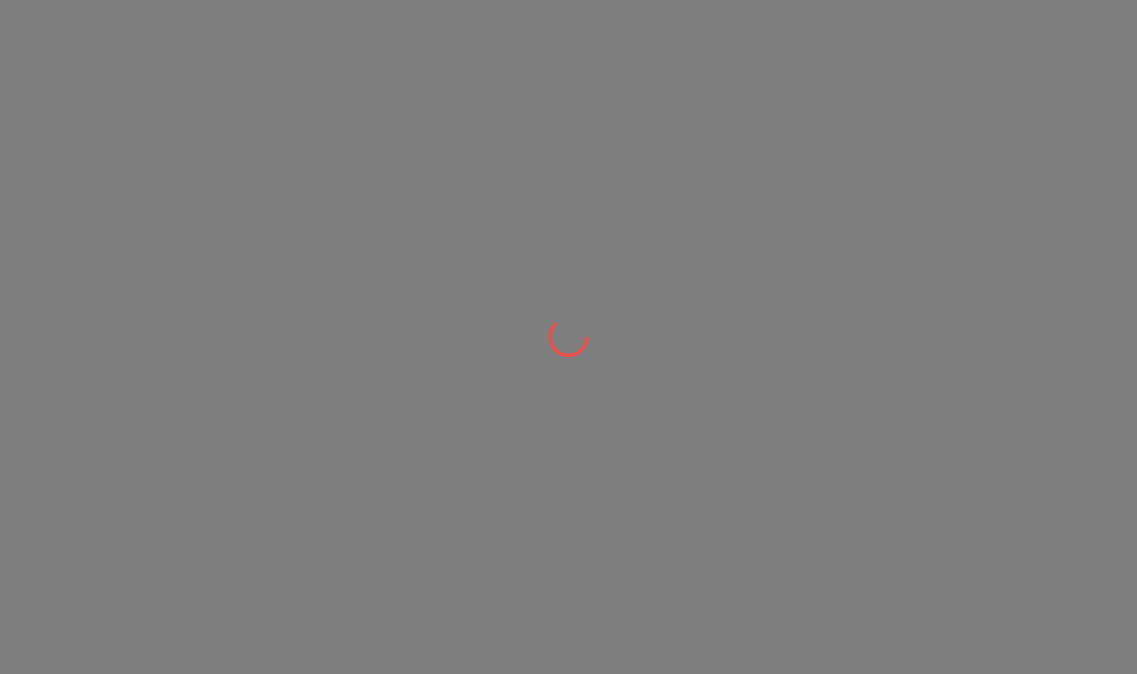 scroll, scrollTop: 0, scrollLeft: 0, axis: both 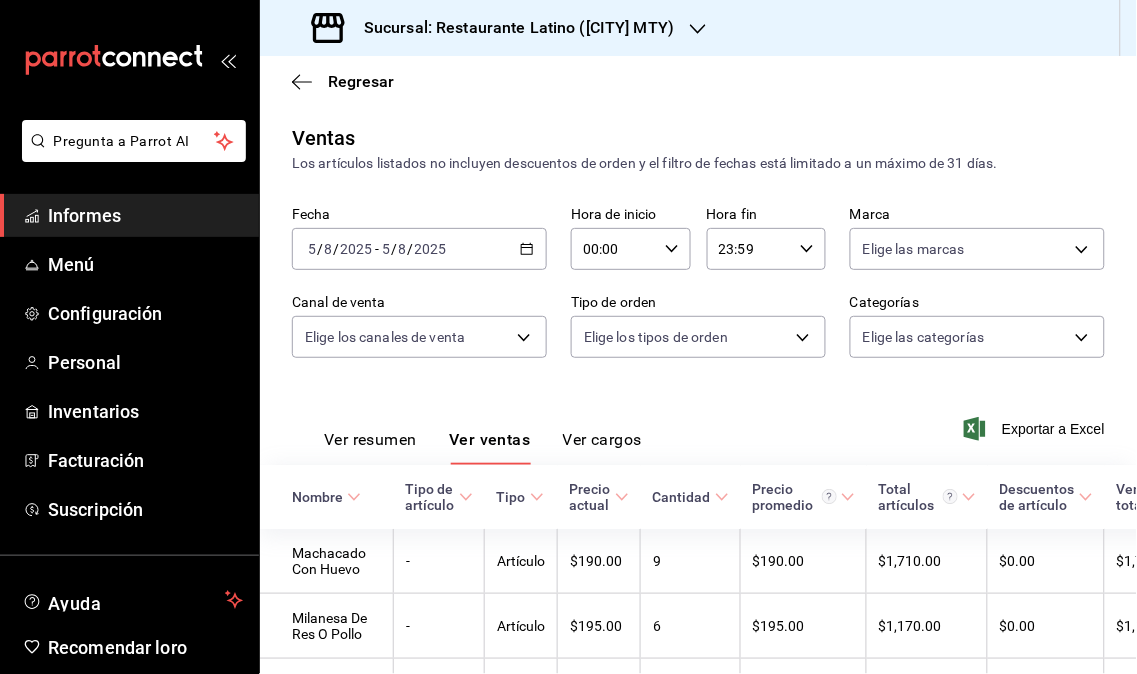 click on "Informes" at bounding box center [84, 215] 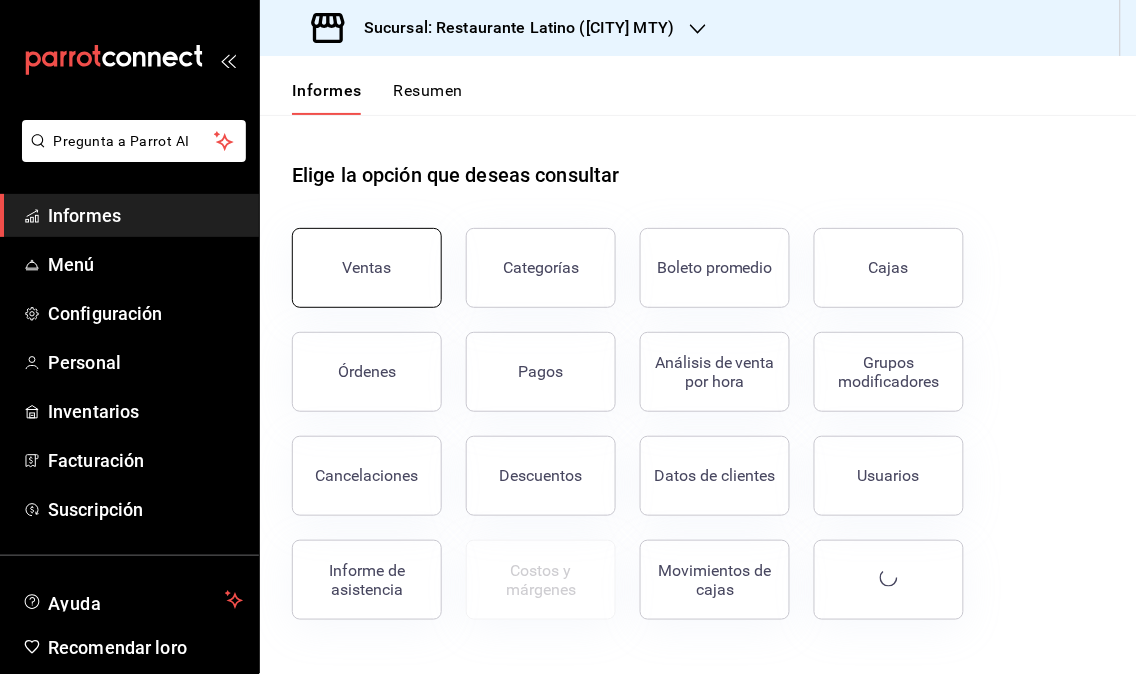 click on "Ventas" at bounding box center [367, 268] 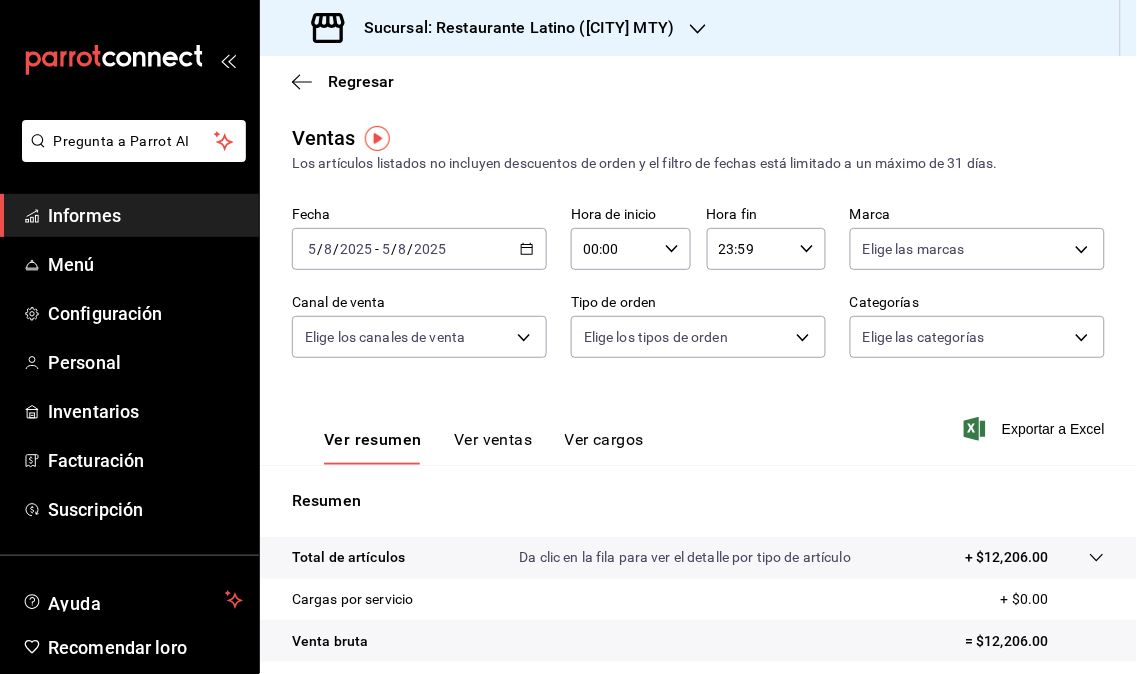 click on "Sucursal: Restaurante Latino ([CITY] [STATE])" at bounding box center [495, 28] 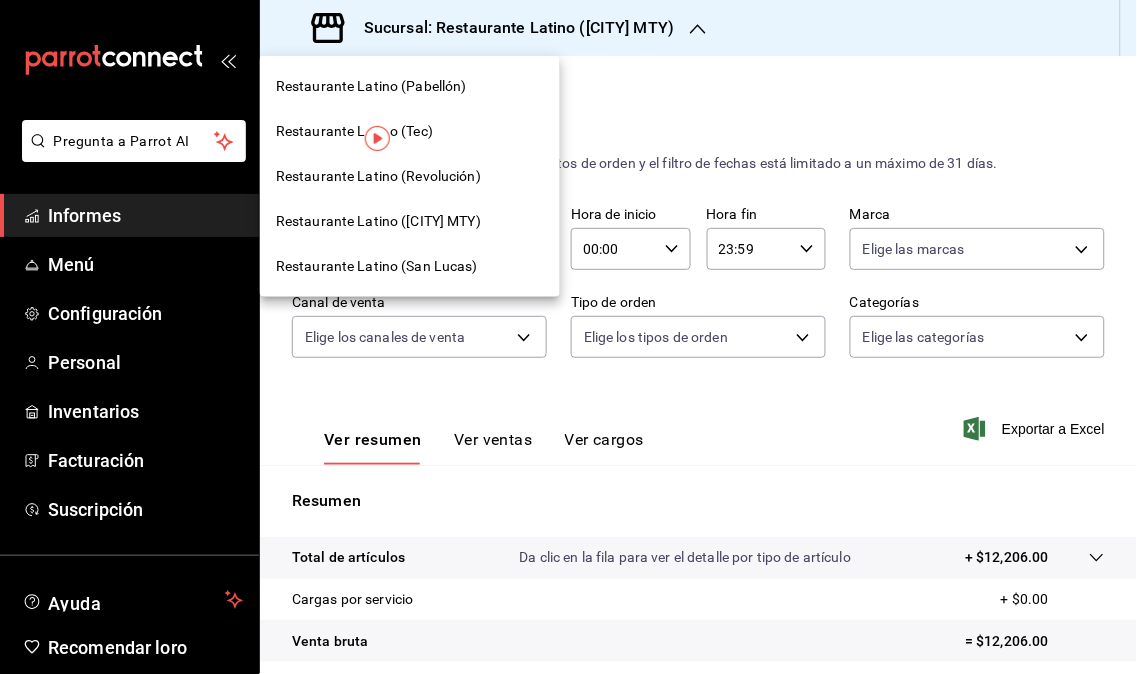 click on "Restaurante Latino ([CITY])" at bounding box center [378, 176] 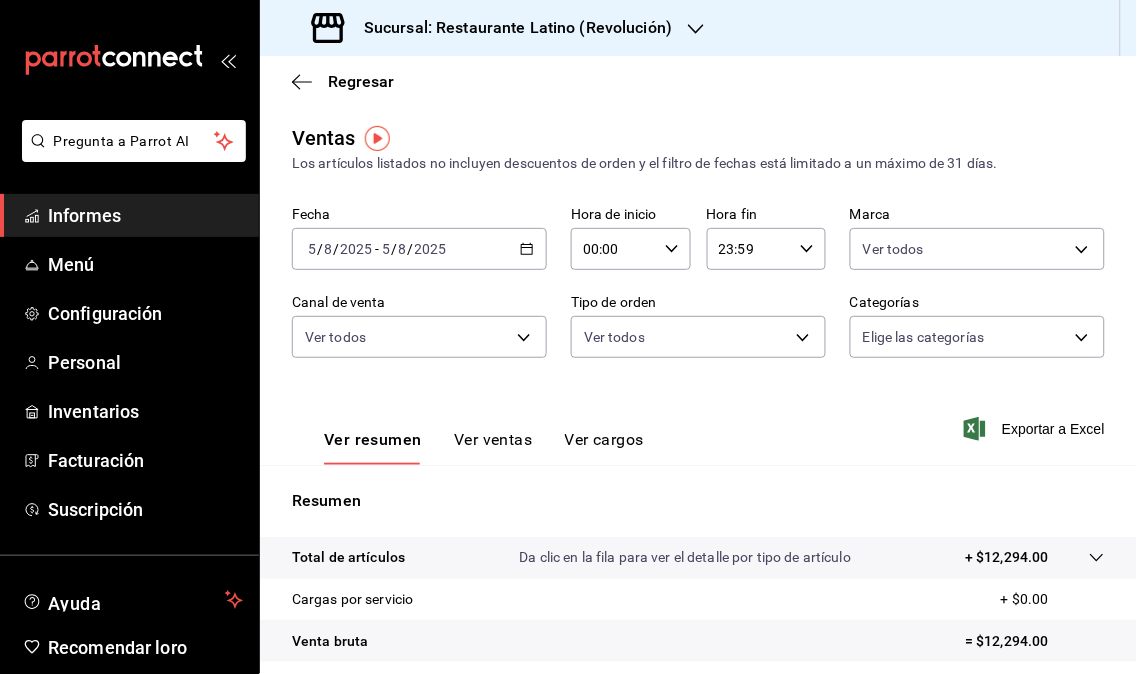 click on "Sucursal: Restaurante Latino ([CITY])" at bounding box center [518, 27] 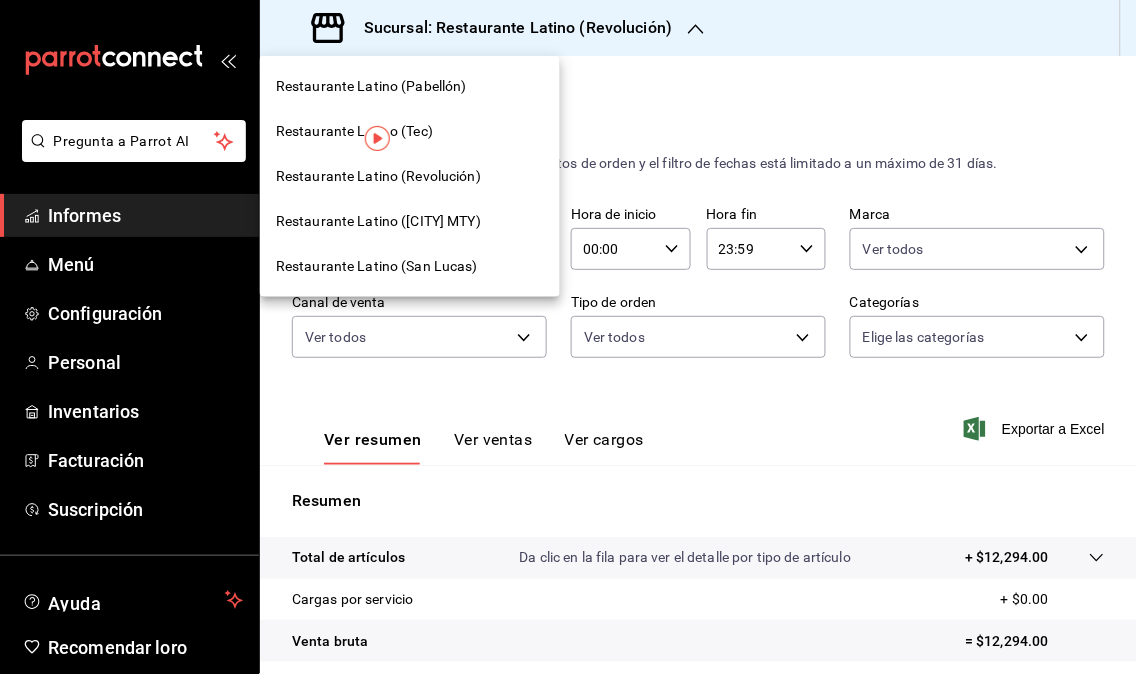 click on "Restaurante Latino ([CITY] [STATE])" at bounding box center (378, 221) 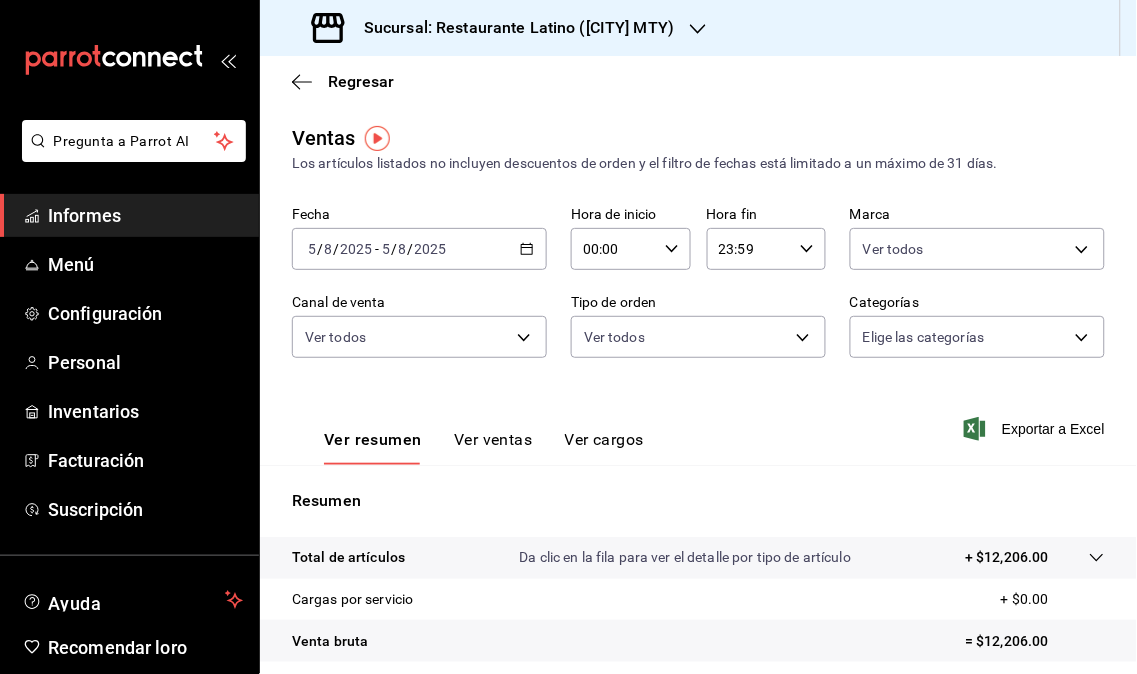 click on "Sucursal: Restaurante Latino ([CITY] [STATE])" at bounding box center [495, 28] 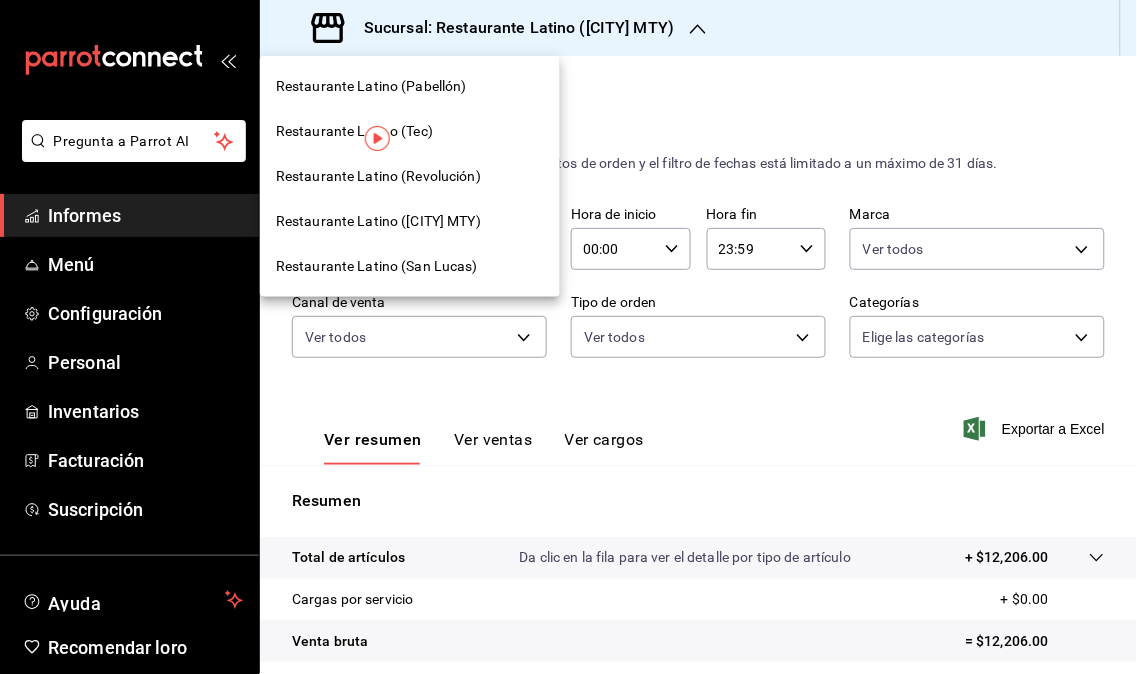 click on "Restaurante Latino ([CITY])" at bounding box center (378, 176) 